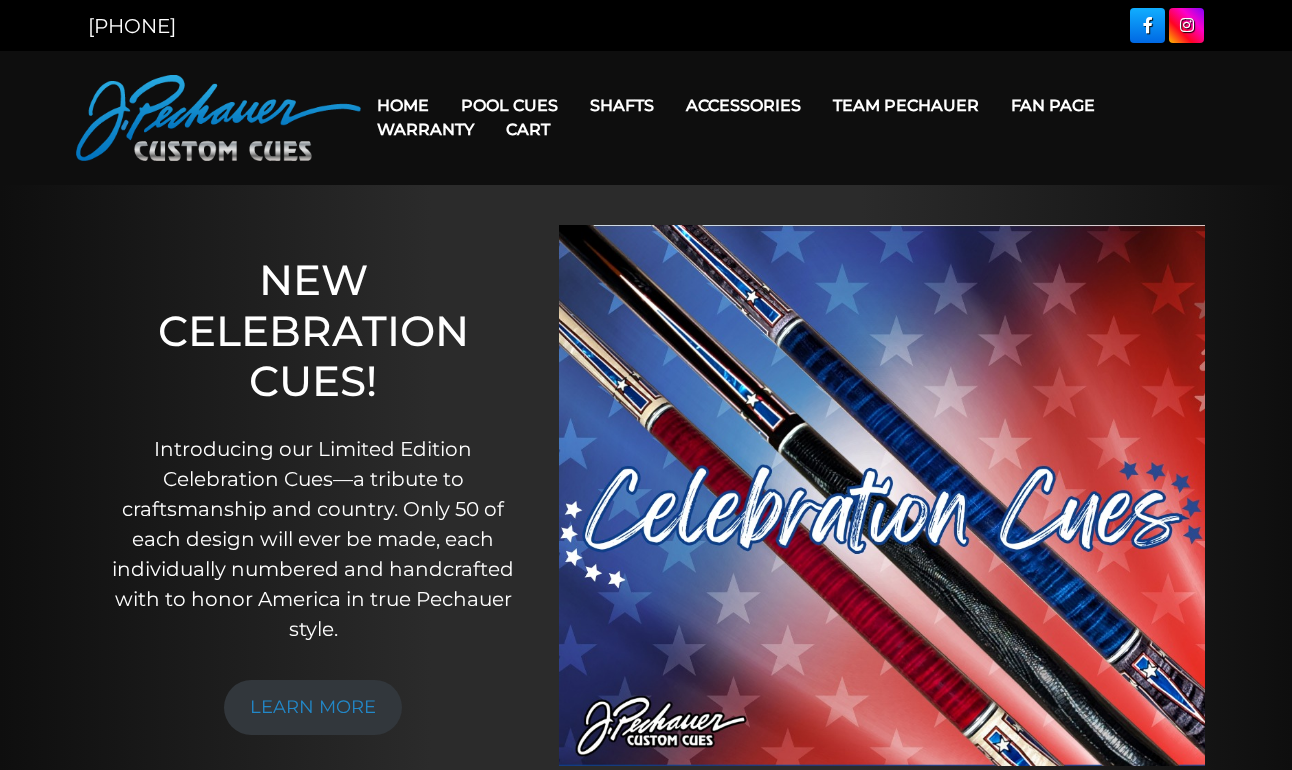 scroll, scrollTop: 0, scrollLeft: 0, axis: both 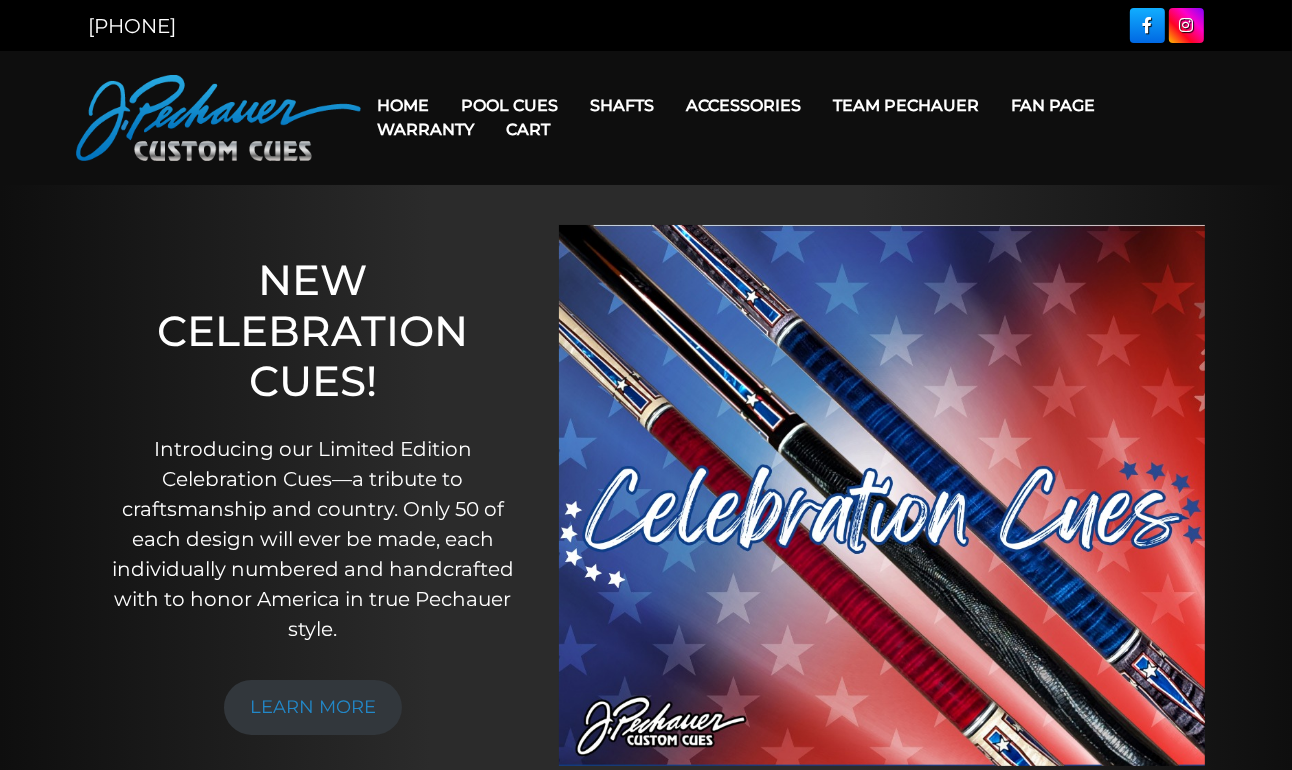 click on "Pool Cues" at bounding box center [509, 105] 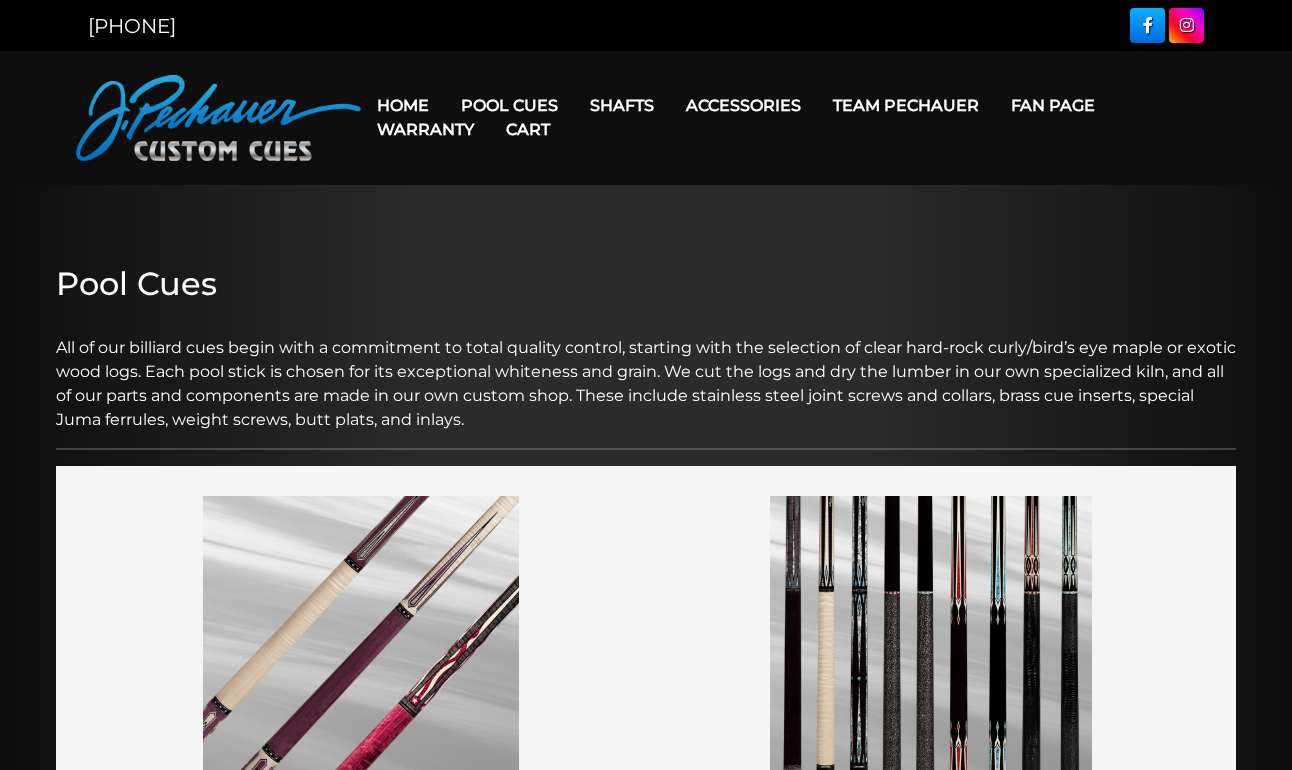 scroll, scrollTop: 0, scrollLeft: 0, axis: both 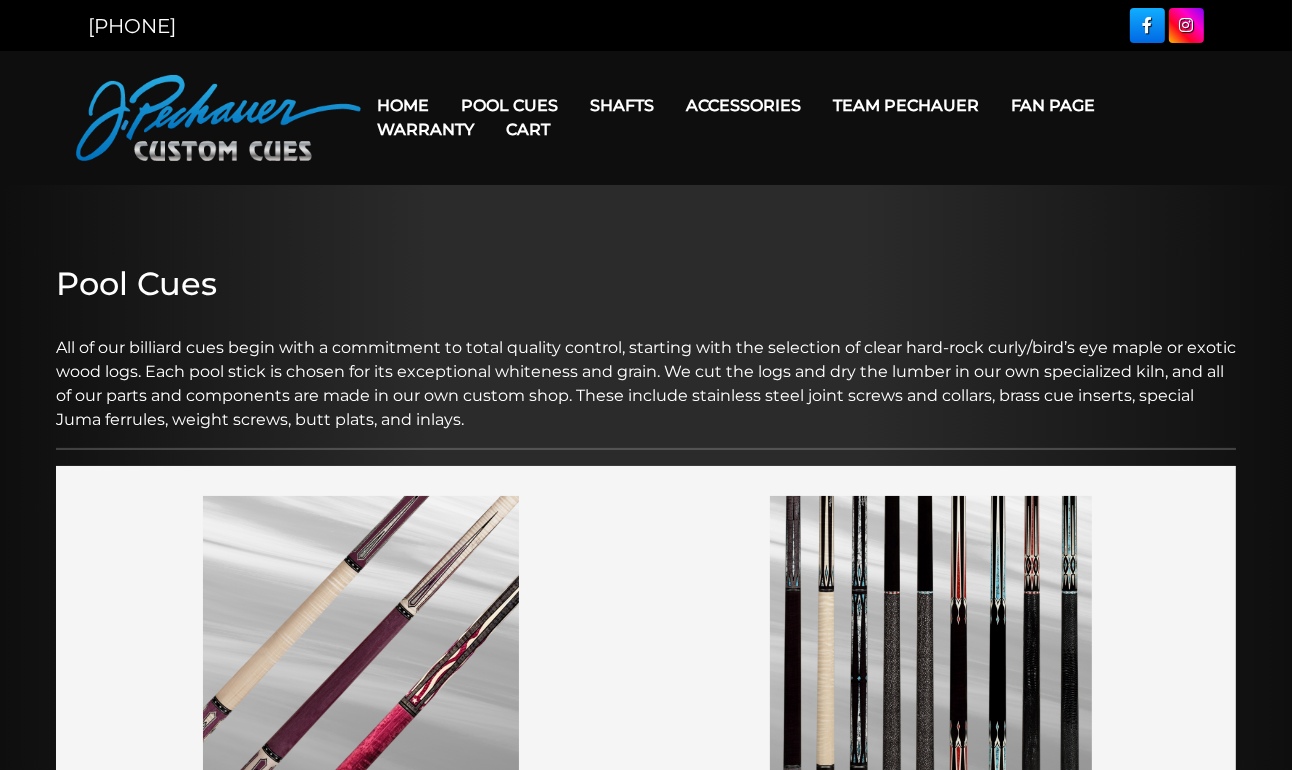 click on "MENU
Home
Pool Cues
Celebration Cue
JP Series (T) – NEW
Pro Series (R) – NEW
Champion Collection
Cues for a Cause
People’s Choice Cues
Brett Favre Ltd Edition Cue
Retired Cues
Break & Jump Cues
Limited Edition
Joseph Pechauer Collection
Shafts
Rogue 2 Carbon Fiber Shaft
Maple Shafts
Performance Plus Low Deflection Shafts
Torch +
Kielwood
Rogue Carbon Break Shaft
Pechauer Black Ice Break Shaft
Accessories
Extensions
Joint Protectors
Gloves
Cases
Pechauer Towel
Weight Screw System
Leather & Exotic Wraps
A Pool Lesson DVD
Pechauer Tips
Apparel
Team Pechauer
Fan Page
Warranty
Cart" at bounding box center (646, 118) 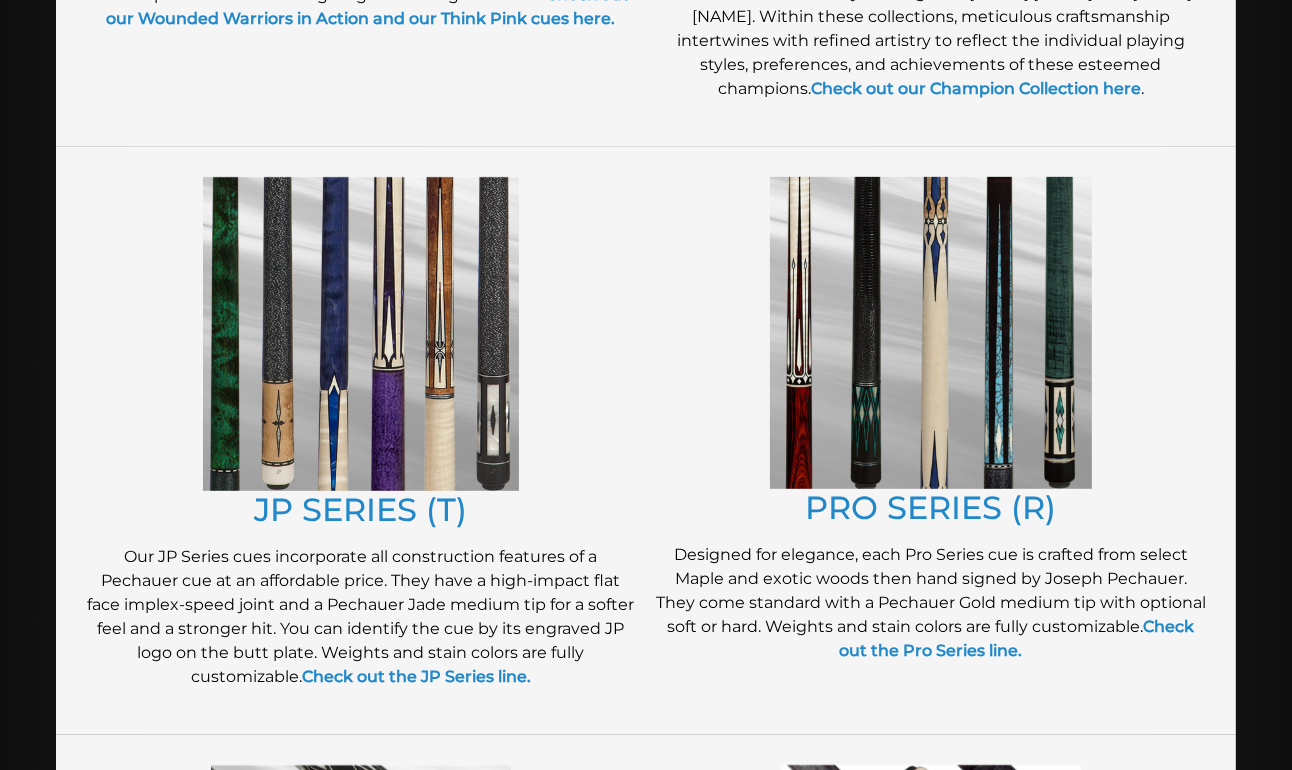 click on "Check out the JP Series line." at bounding box center [416, 676] 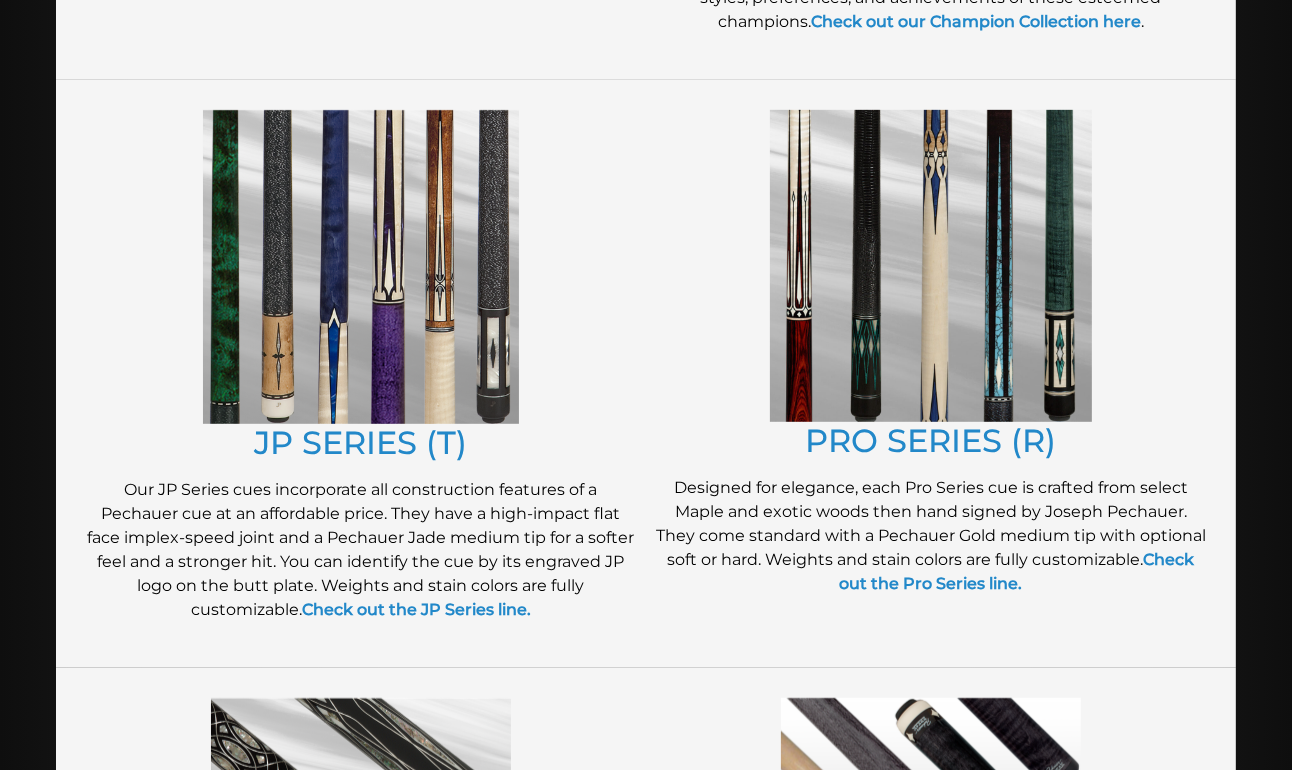 scroll, scrollTop: 1001, scrollLeft: 0, axis: vertical 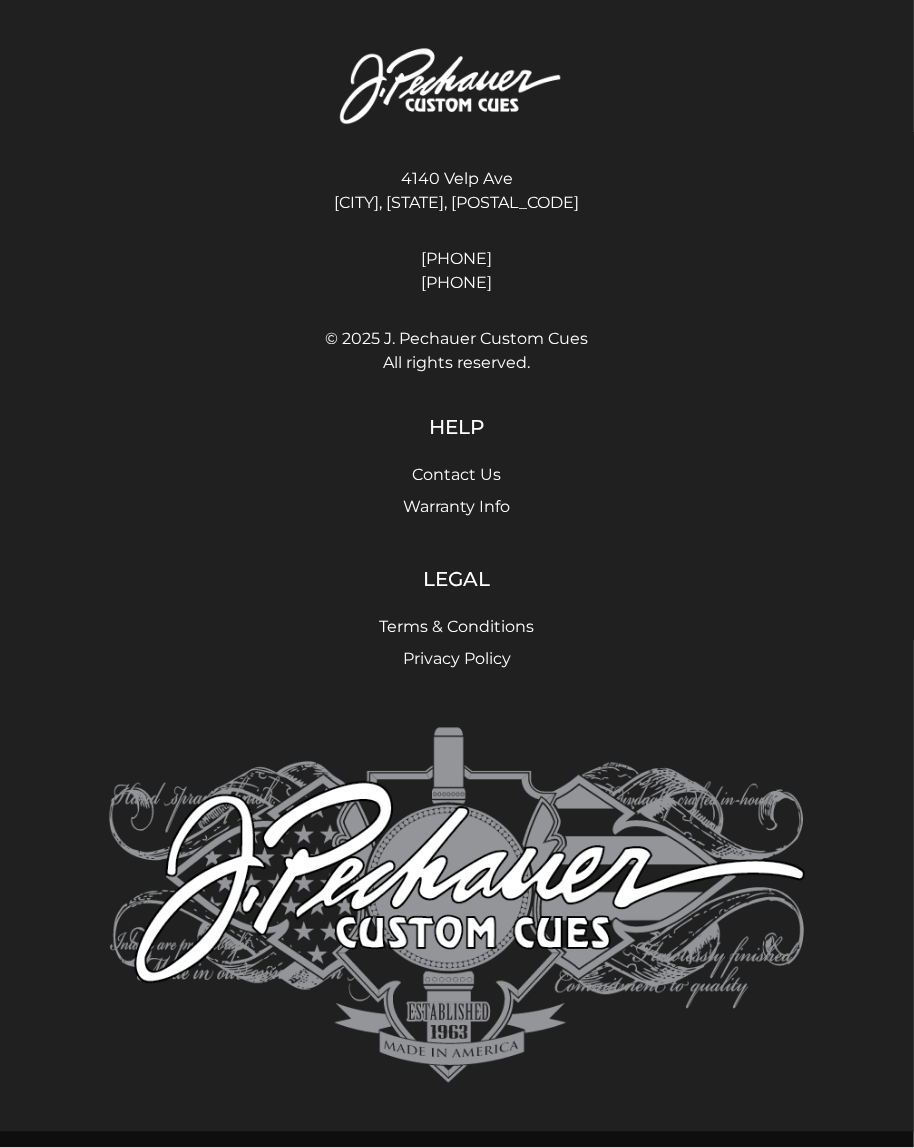 click at bounding box center [457, -438] 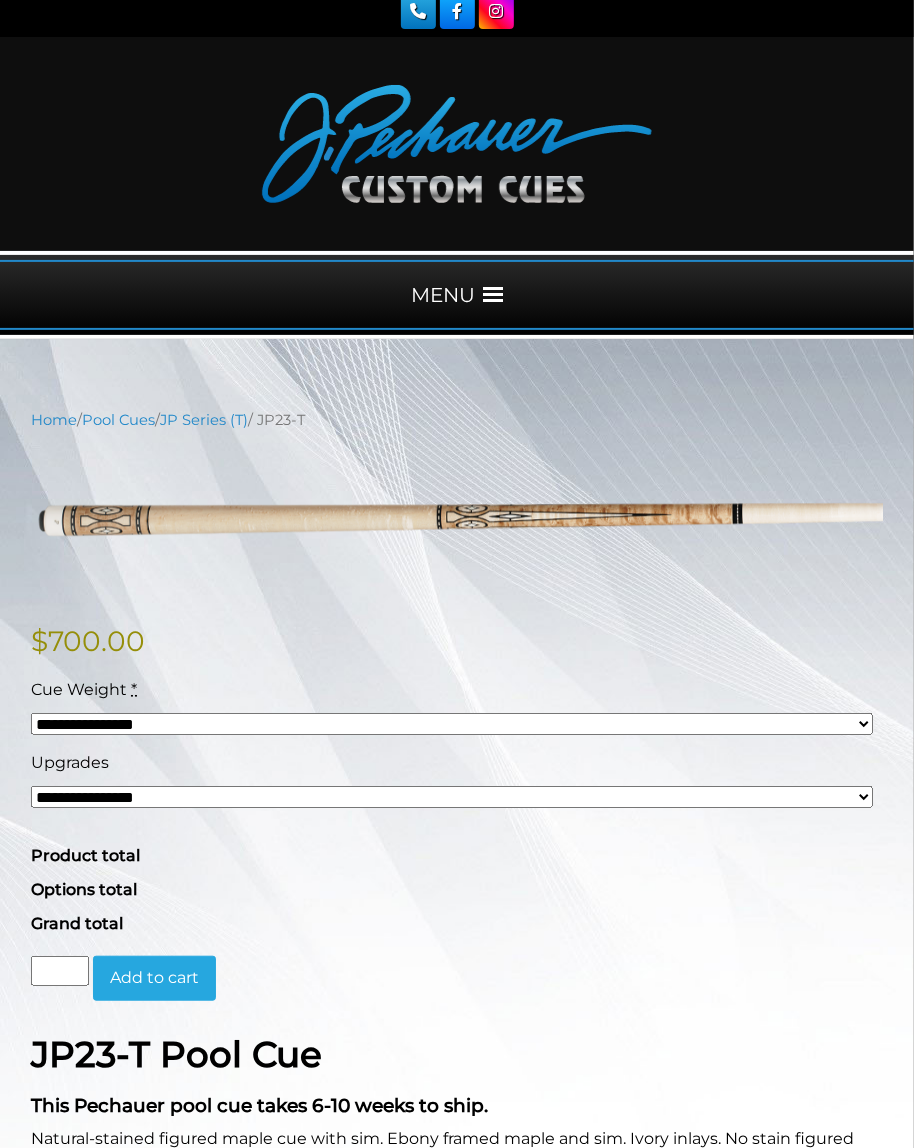 scroll, scrollTop: 0, scrollLeft: 0, axis: both 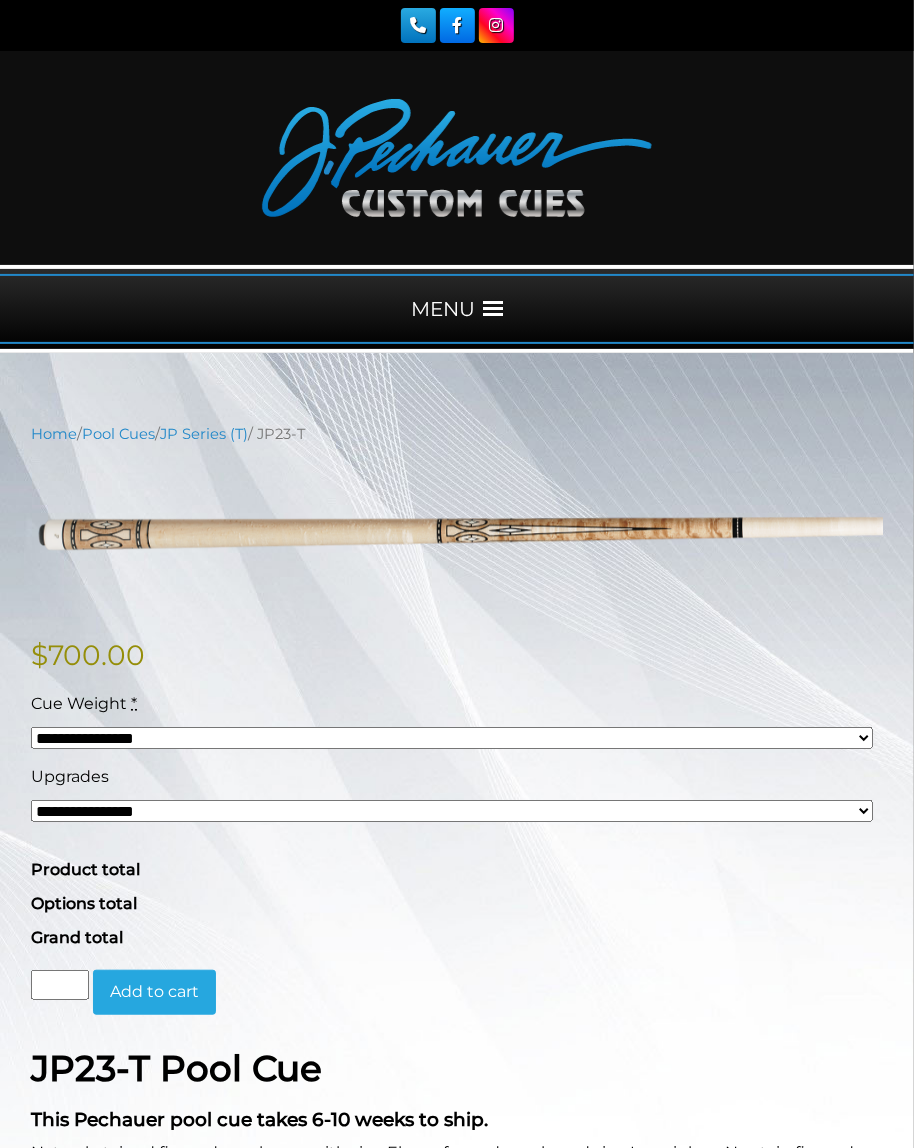 click on "**********" at bounding box center [452, 738] 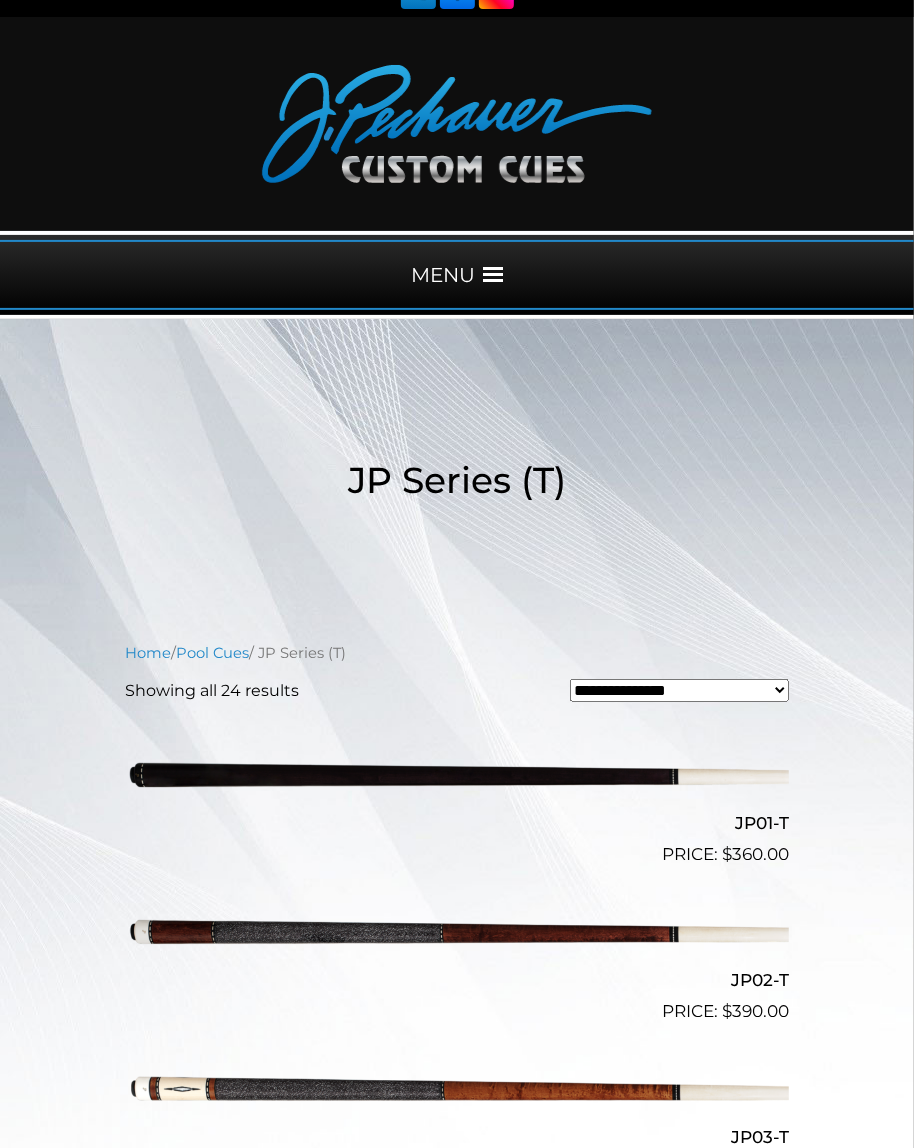 scroll, scrollTop: 0, scrollLeft: 0, axis: both 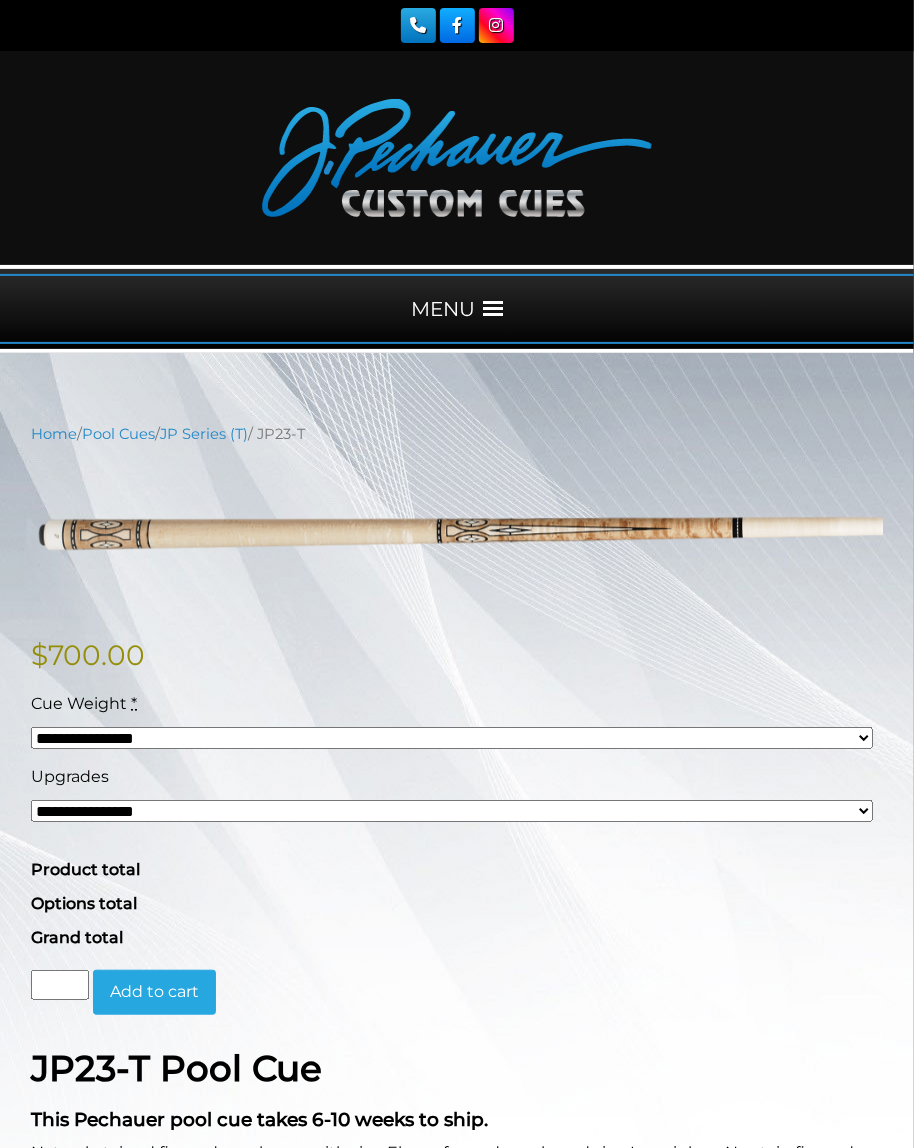 click on "Pool Cues" at bounding box center (118, 434) 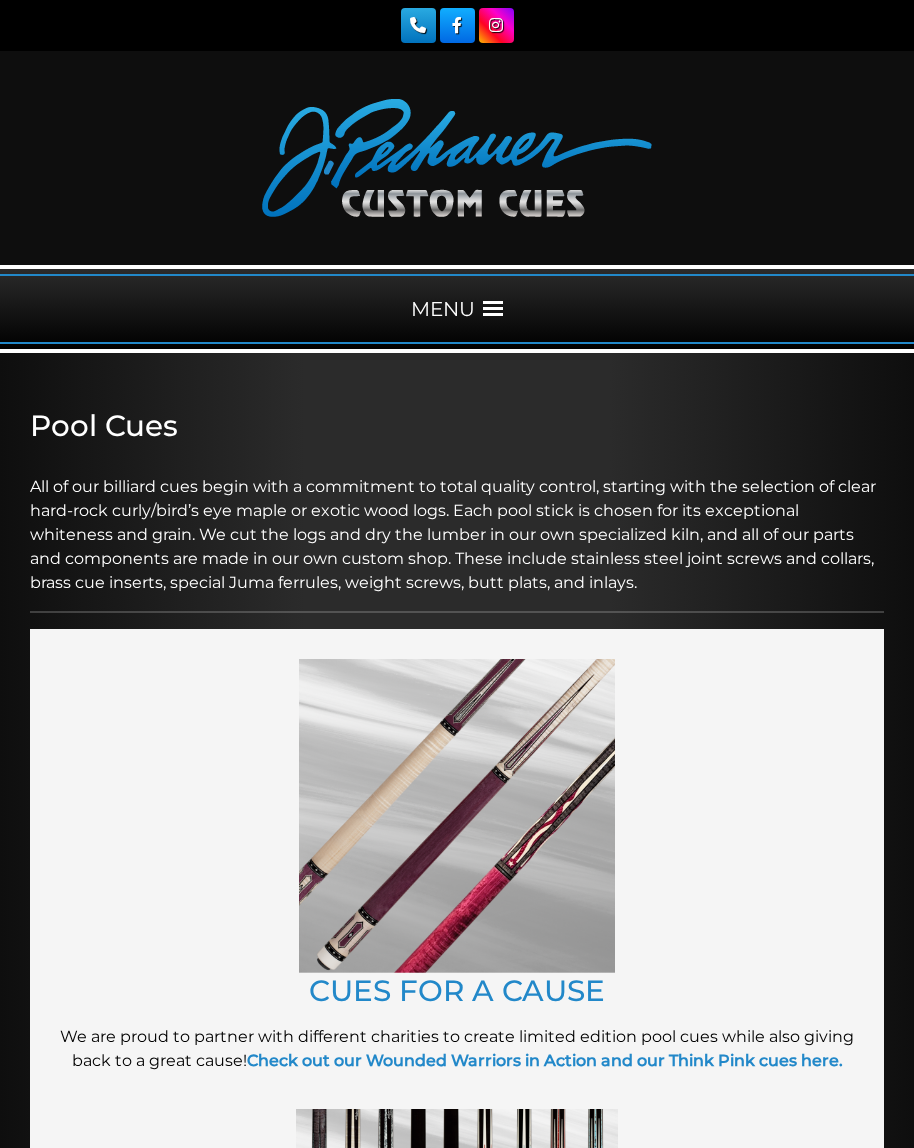 scroll, scrollTop: 0, scrollLeft: 0, axis: both 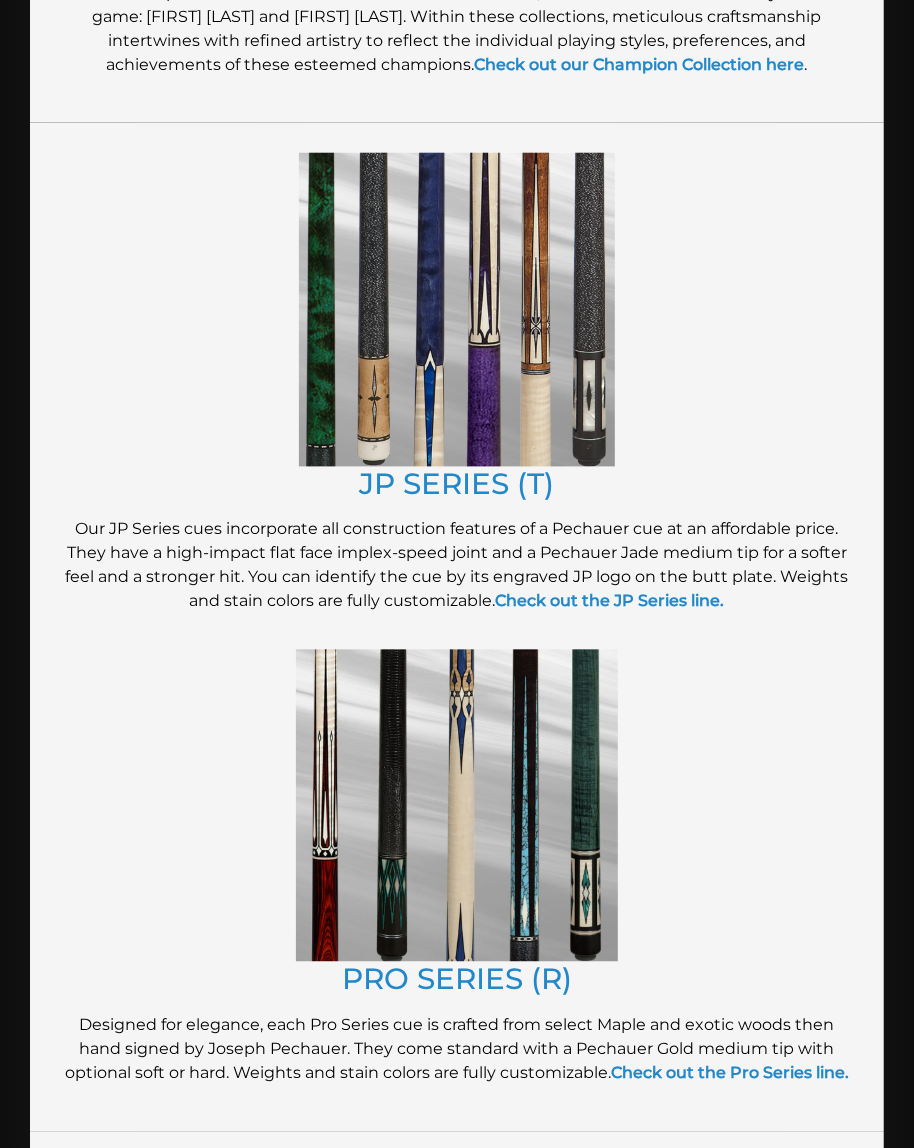 click on "PRO SERIES (R)" at bounding box center [457, 979] 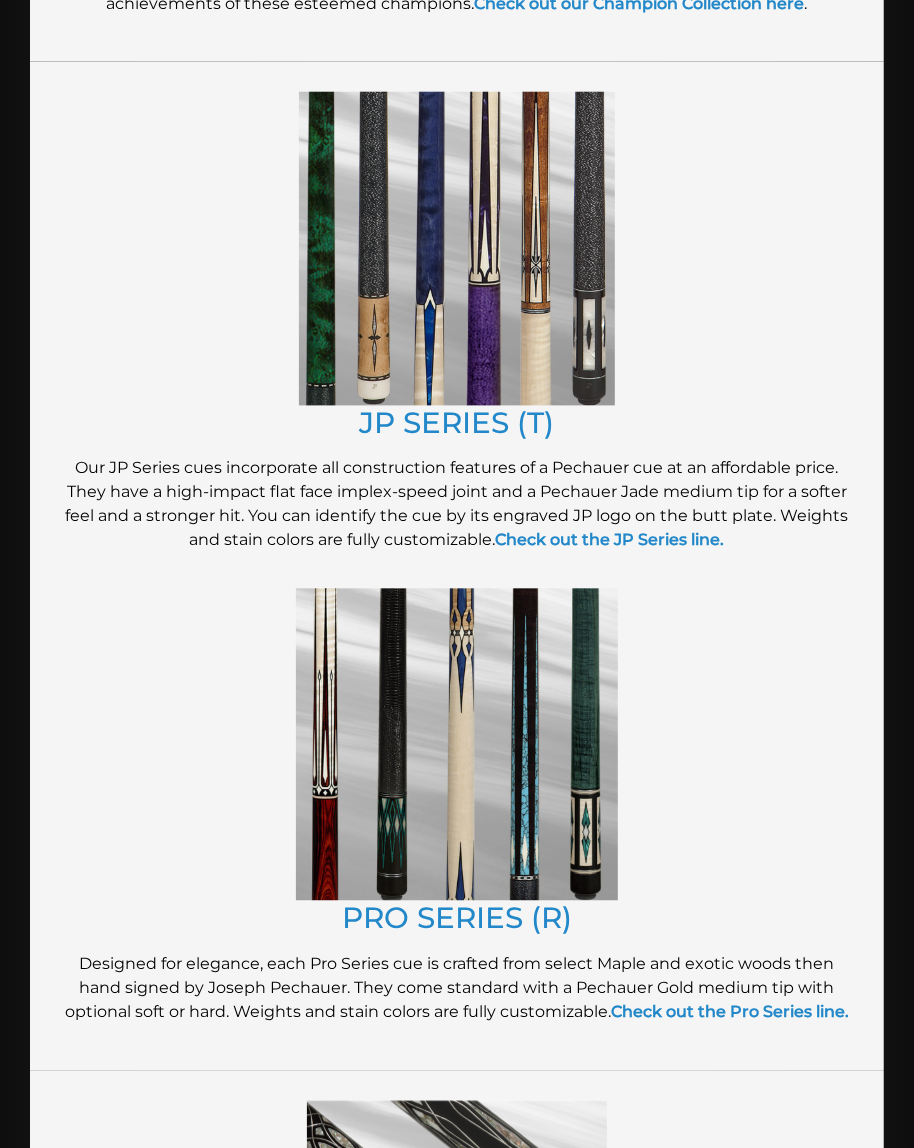 scroll, scrollTop: 1587, scrollLeft: 0, axis: vertical 